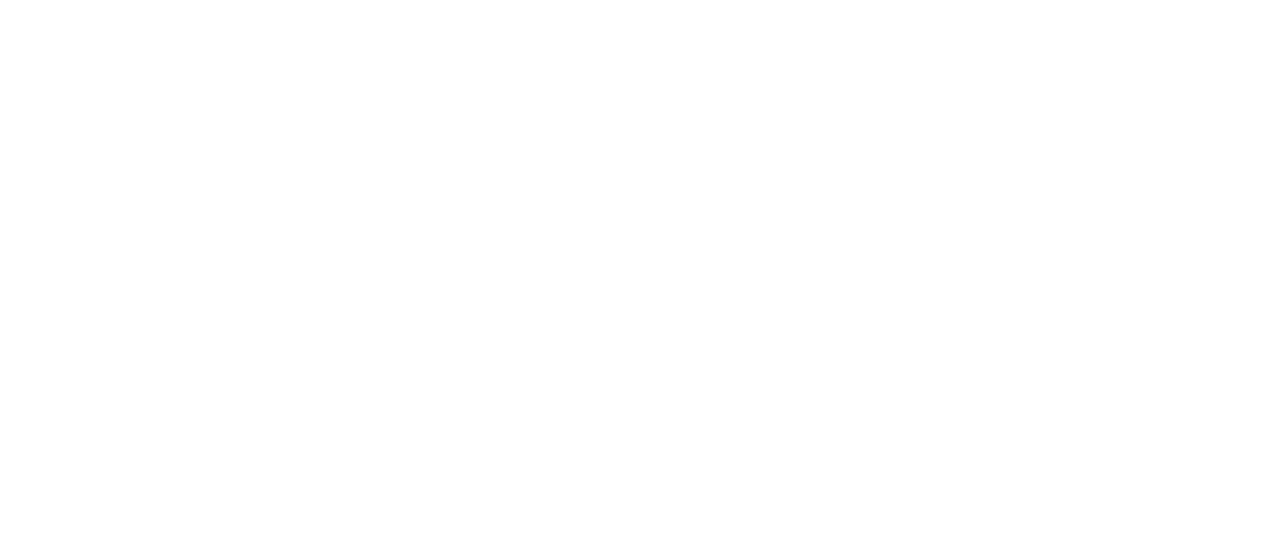scroll, scrollTop: 0, scrollLeft: 0, axis: both 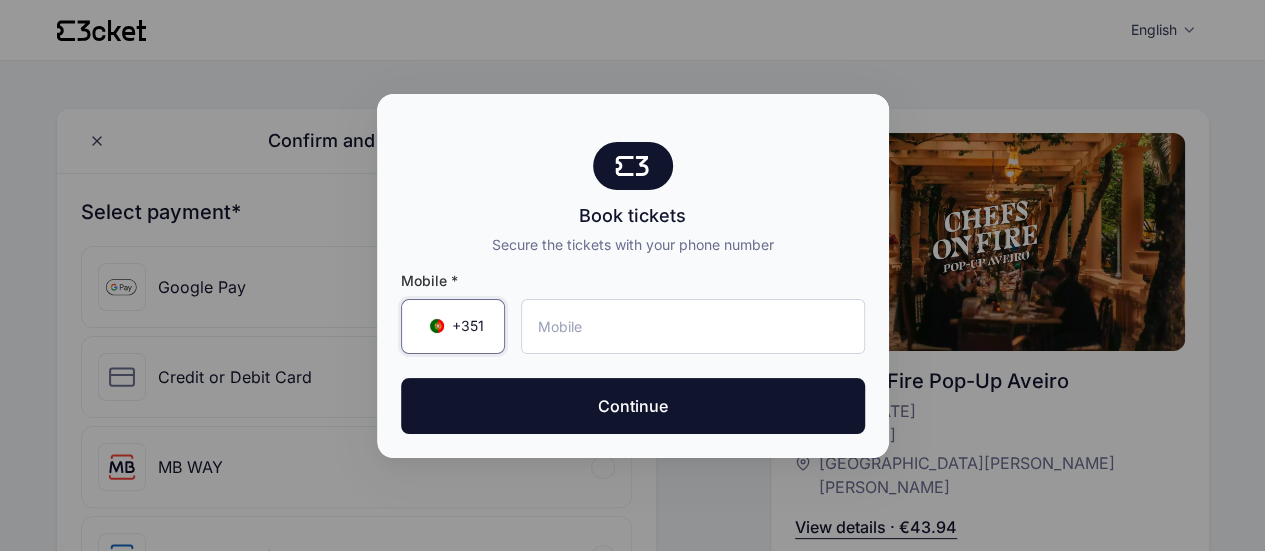 click on "+351" at bounding box center (468, 326) 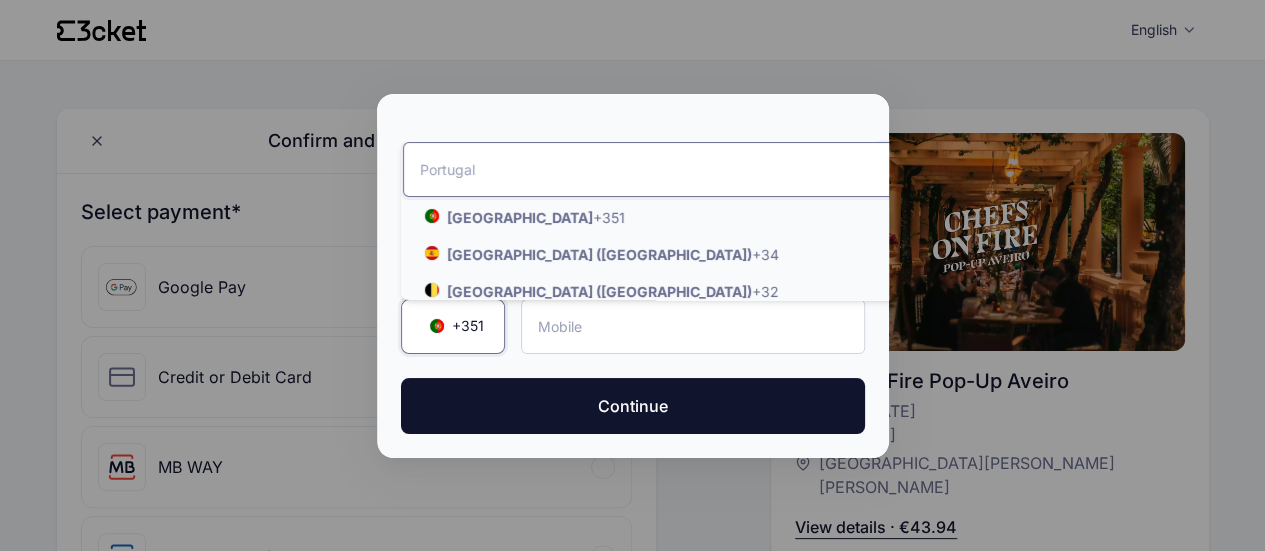 click at bounding box center (1009, 169) 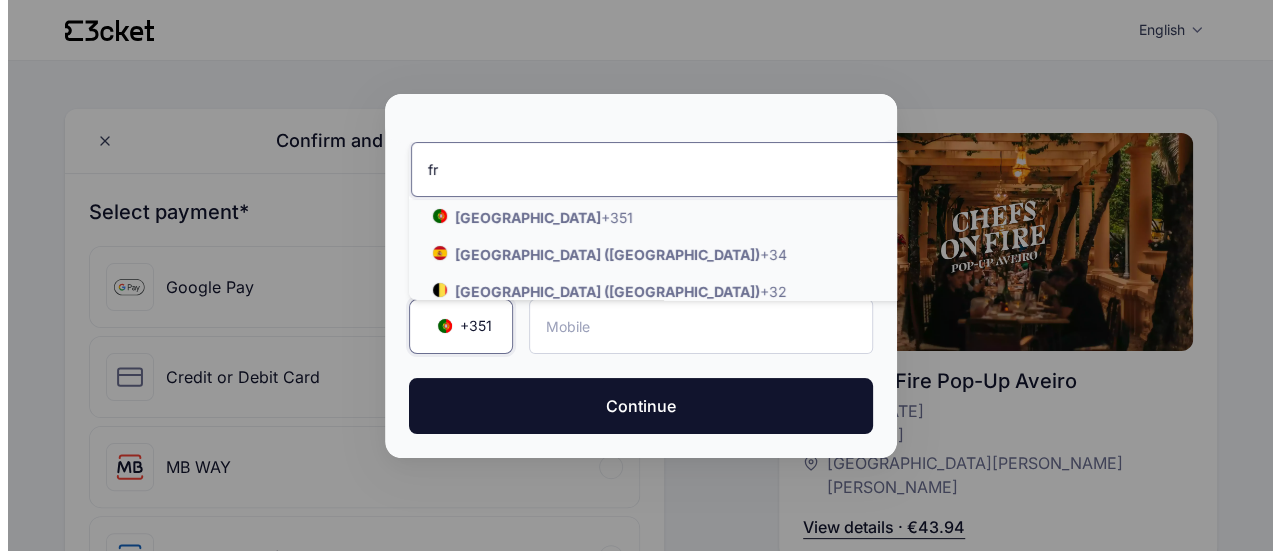 scroll, scrollTop: 20, scrollLeft: 0, axis: vertical 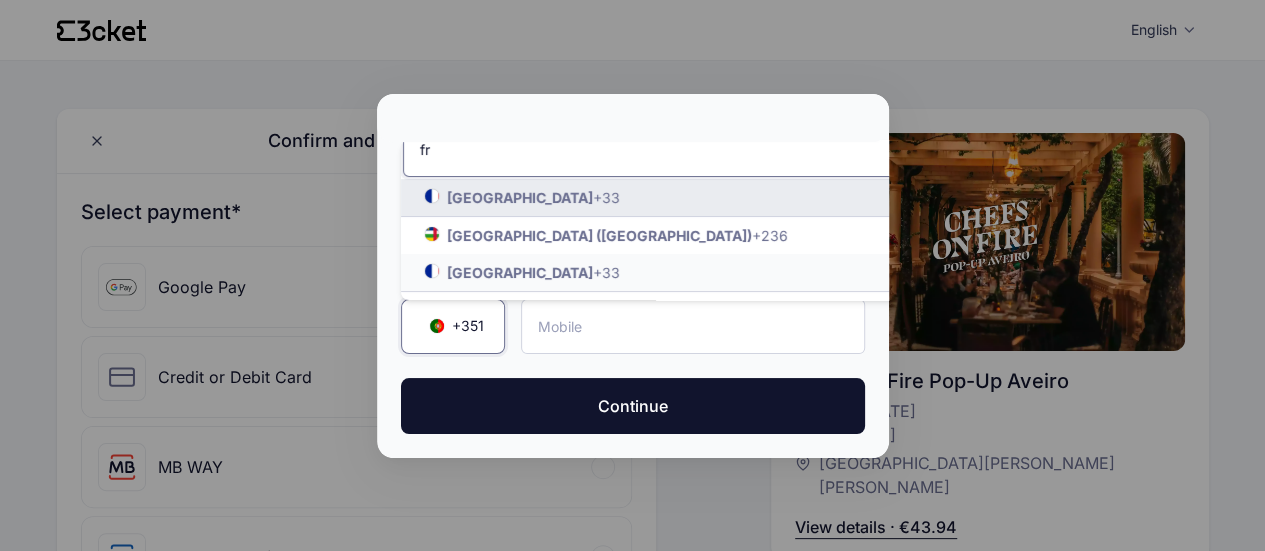 type on "fr" 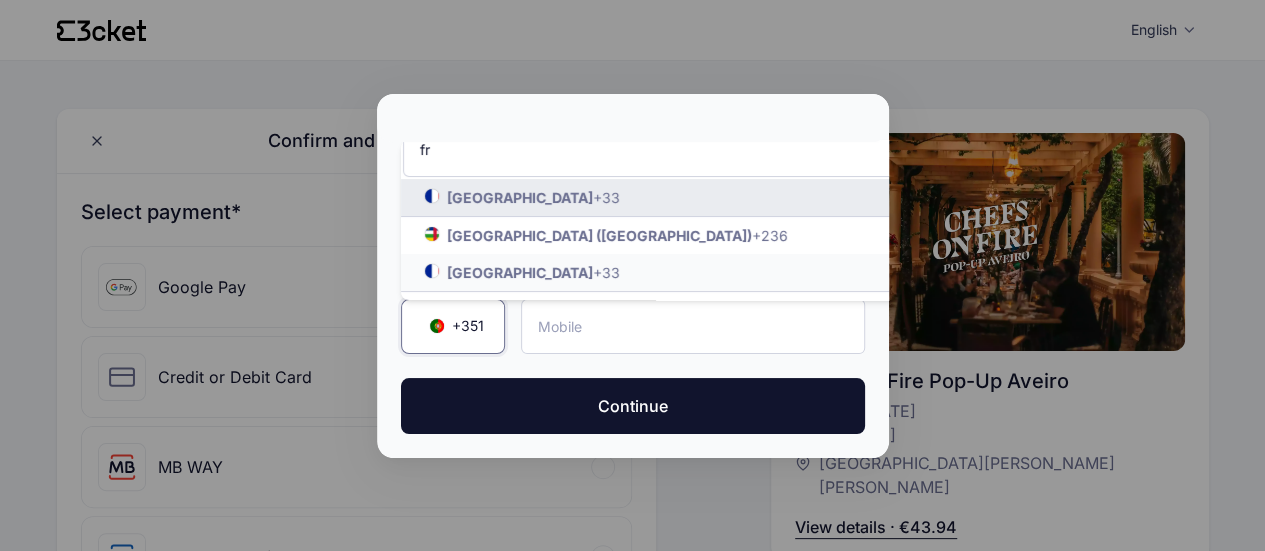 click on "+33" at bounding box center (606, 197) 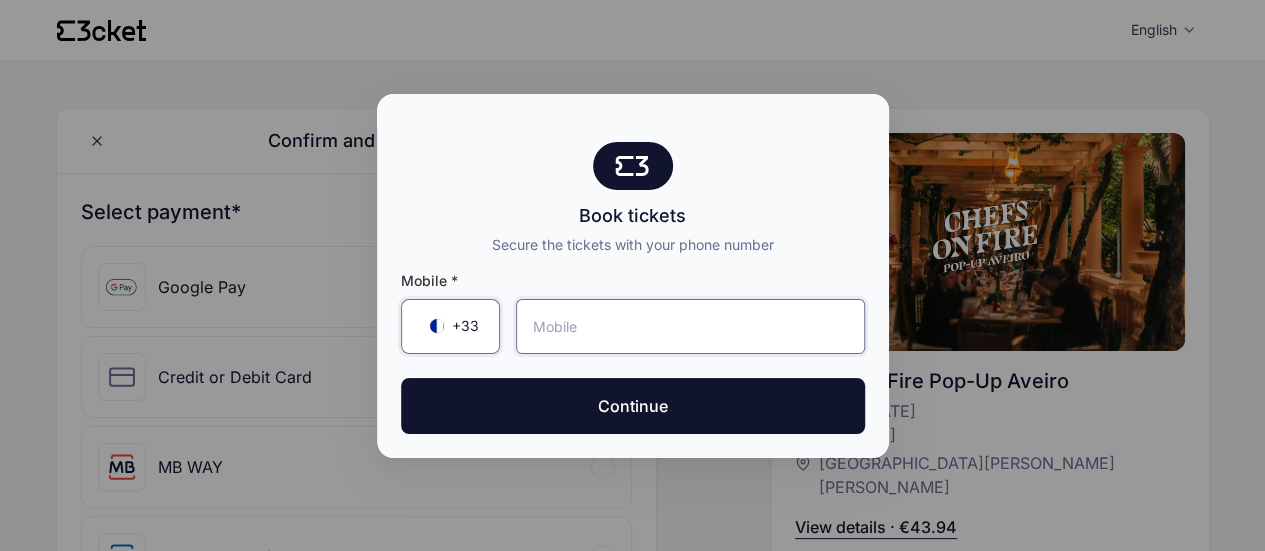 click at bounding box center [690, 326] 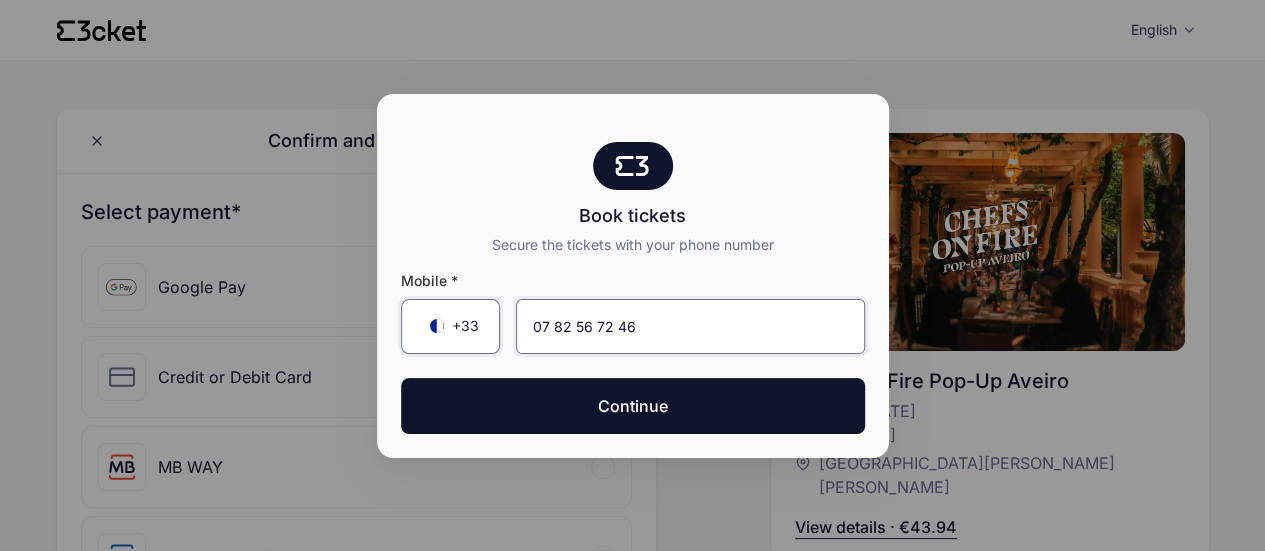 click on "07 82 56 72 46" at bounding box center (690, 326) 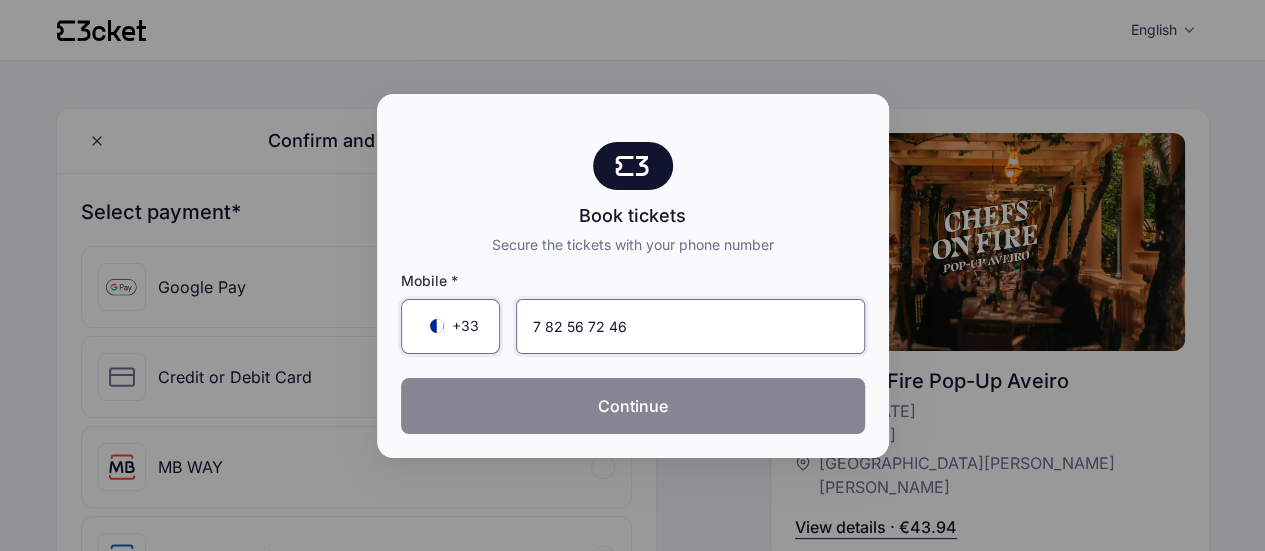 type on "7 82 56 72 46" 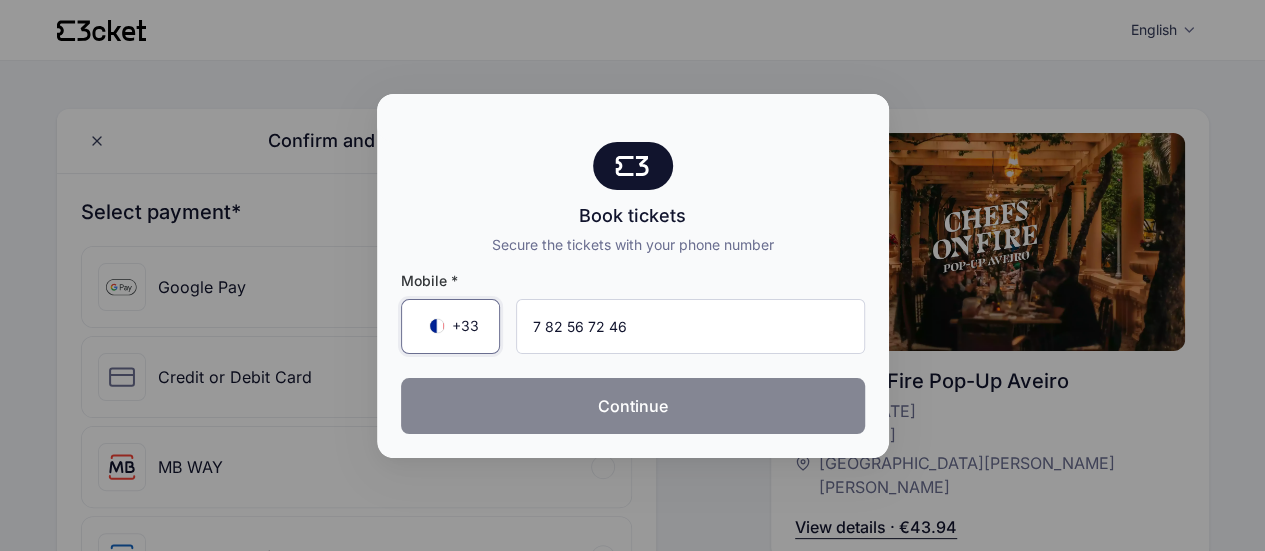 click on "Continue" at bounding box center [633, 406] 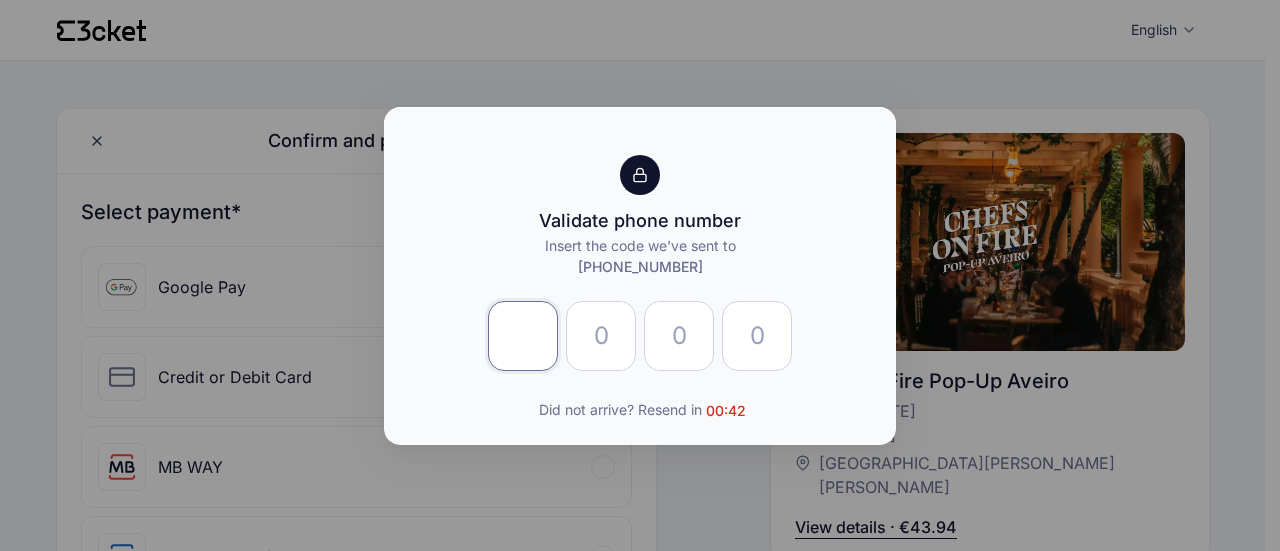 click at bounding box center [523, 336] 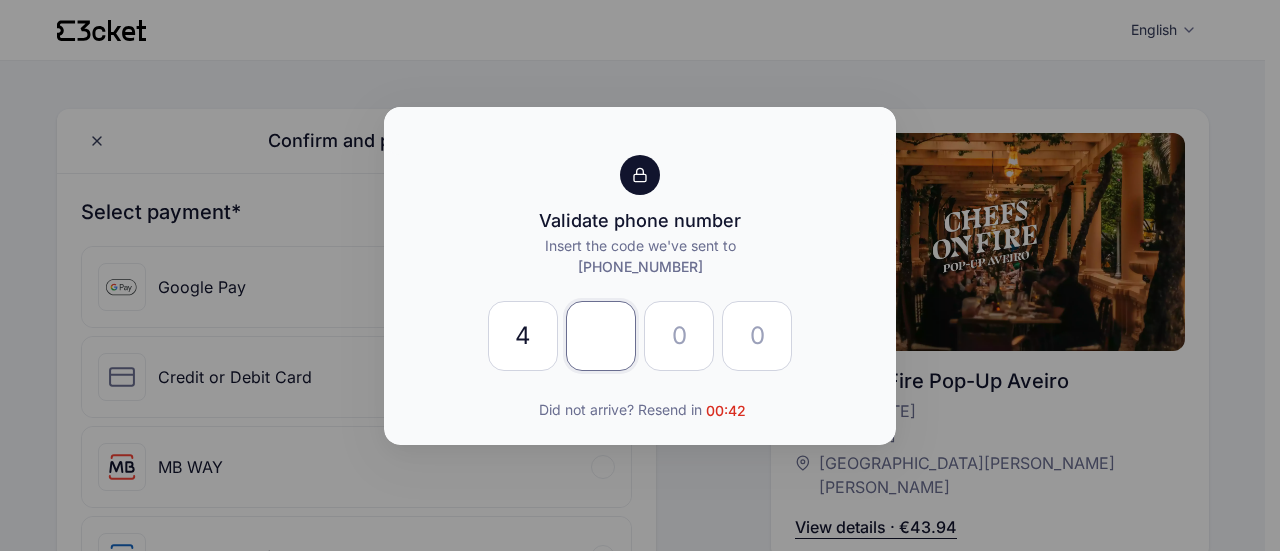 type on "5" 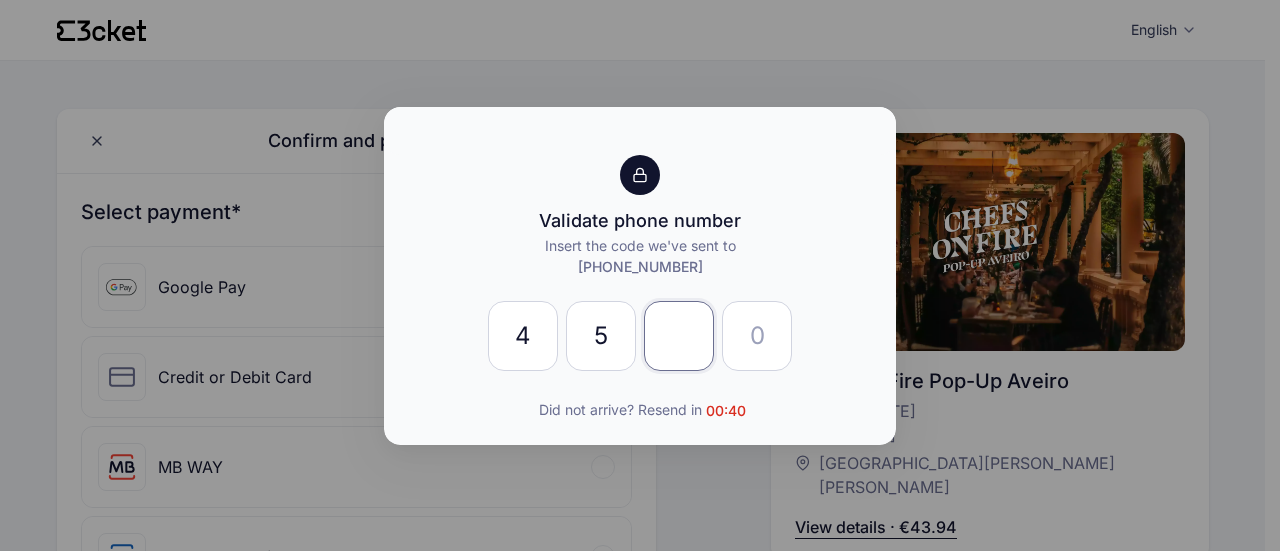 type on "3" 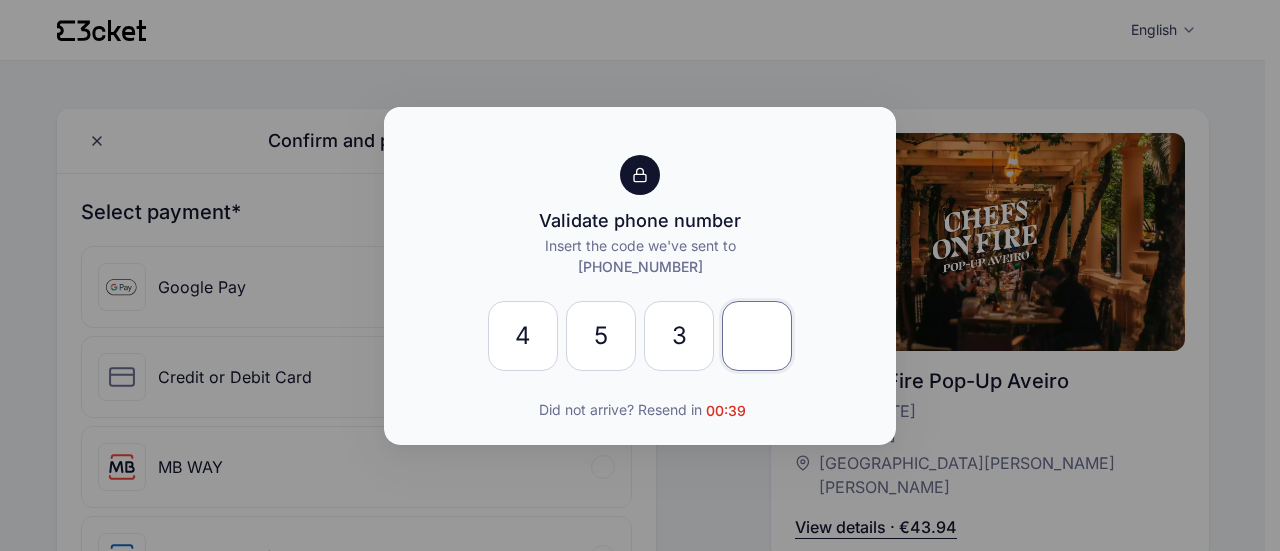 type on "9" 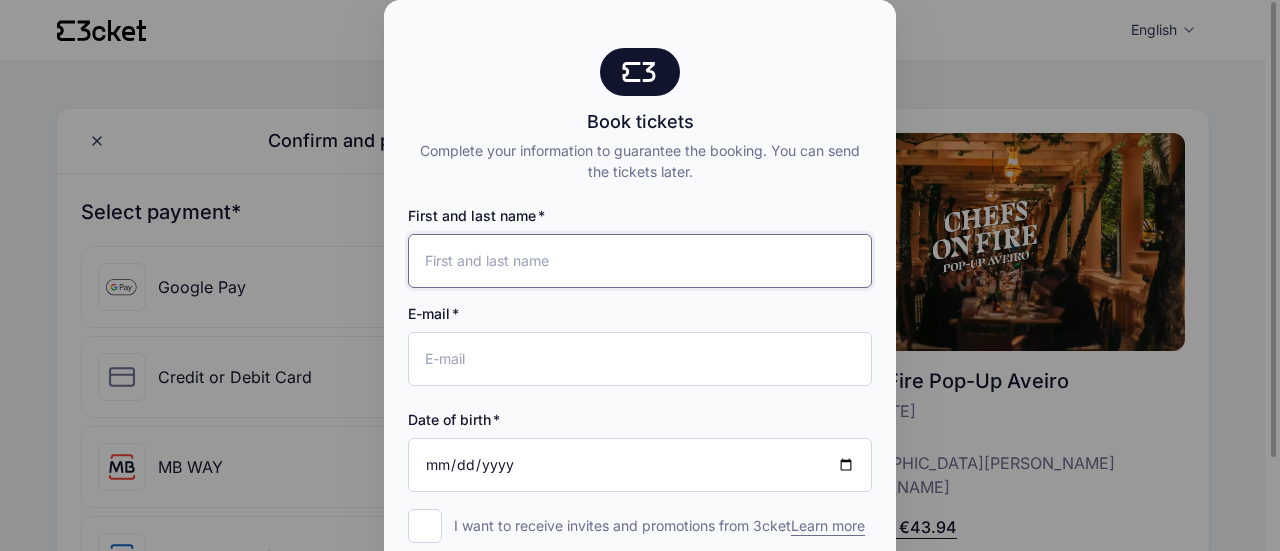 click on "First and last name" at bounding box center (640, 261) 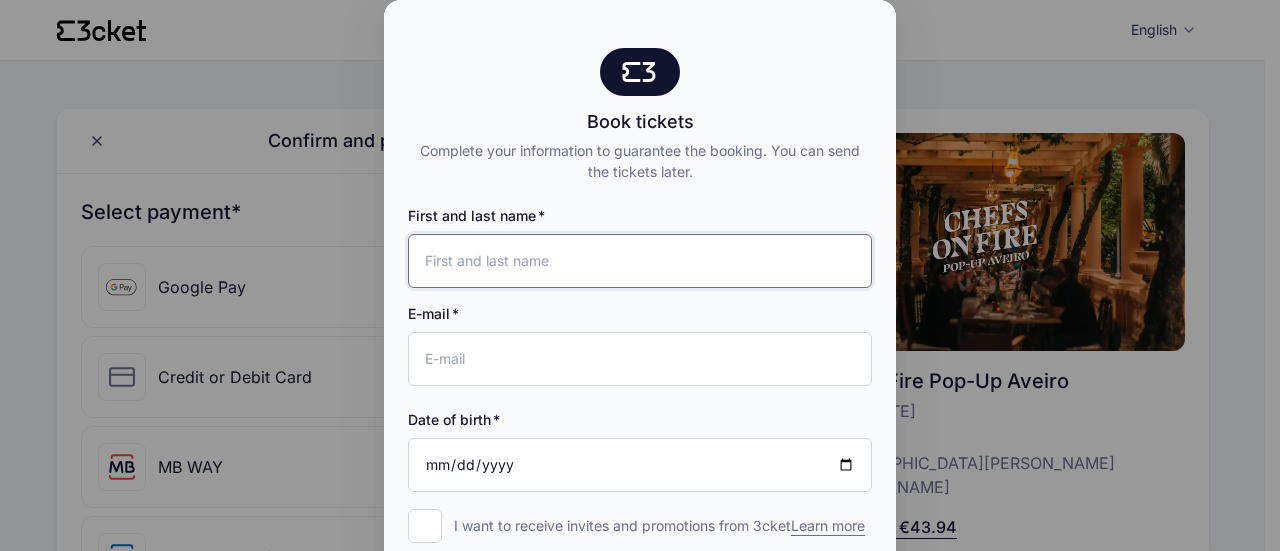 type on "[PERSON_NAME]" 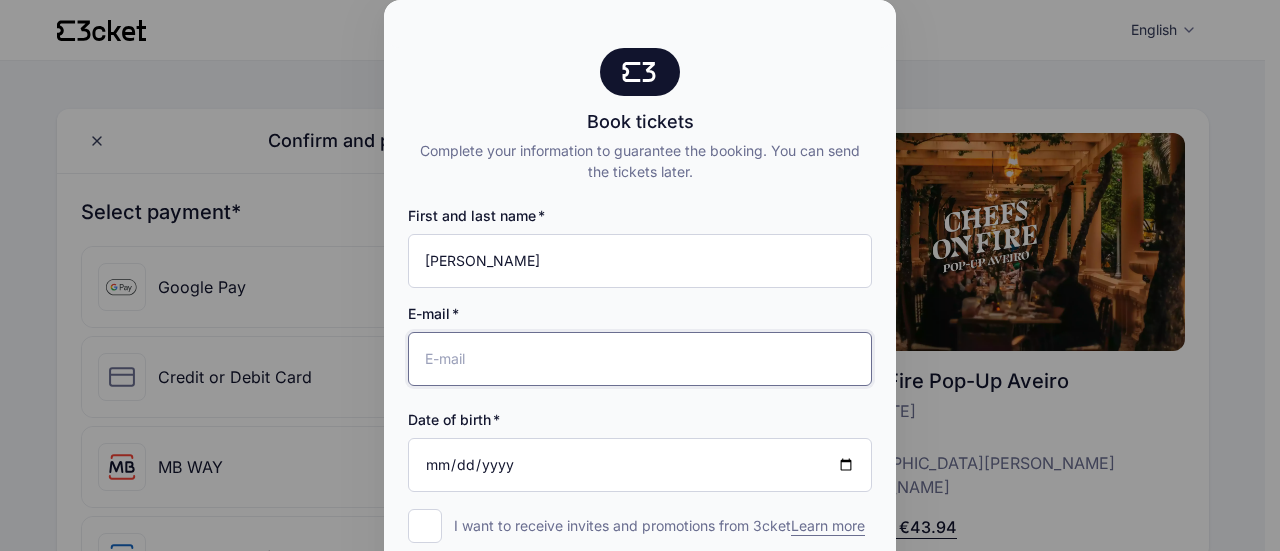 type on "lylou.nouvel@gmail.com" 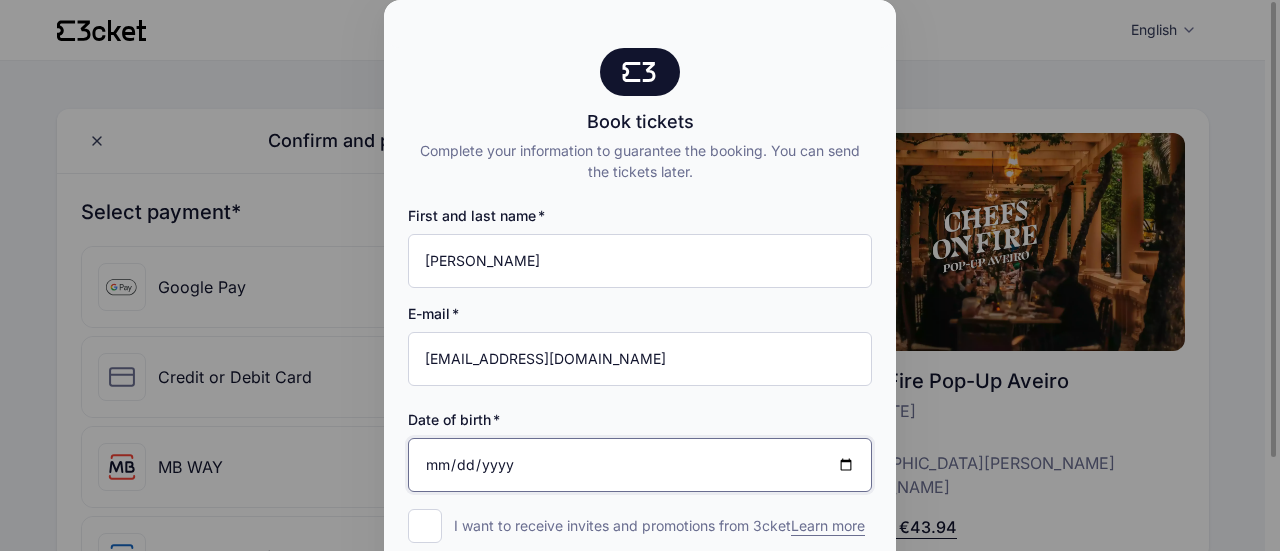 click on "Date of birth" at bounding box center (640, 465) 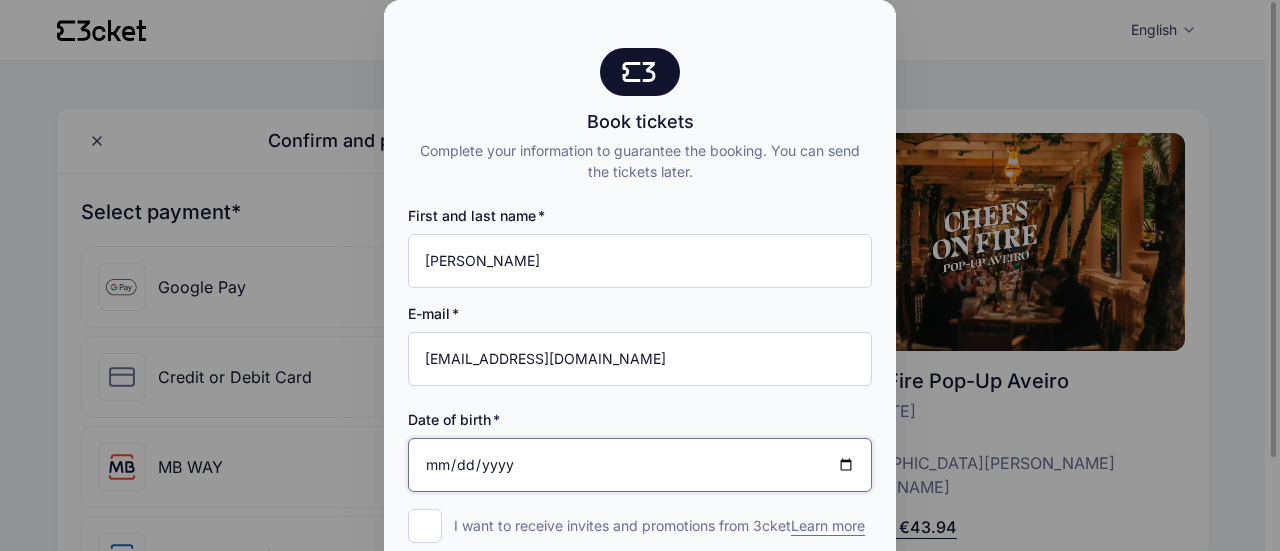 type on "2003-06-07" 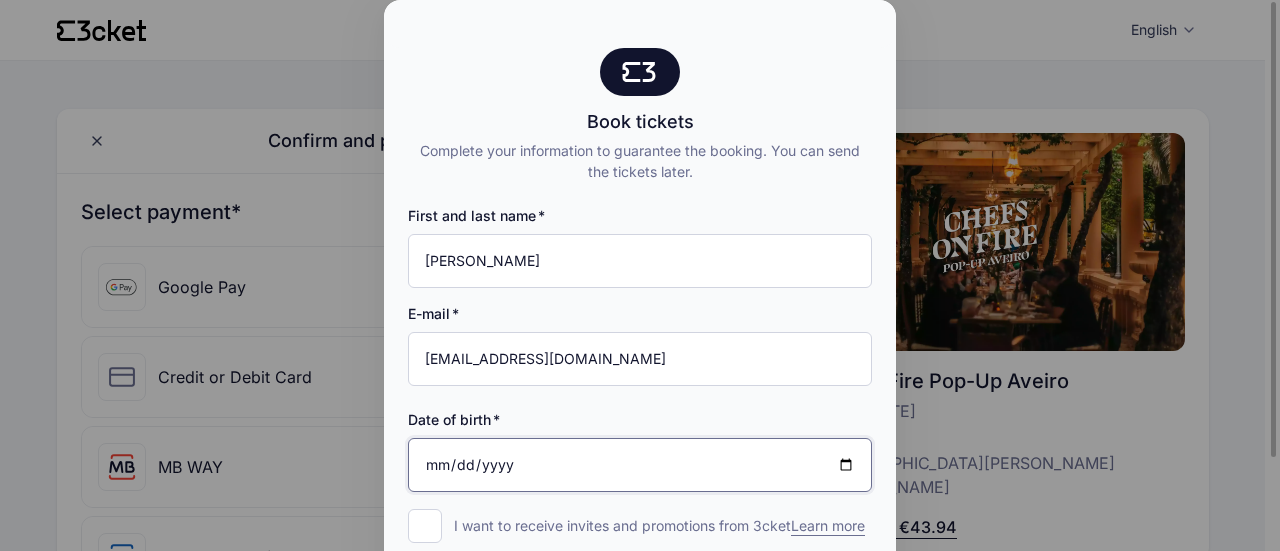 scroll, scrollTop: 122, scrollLeft: 0, axis: vertical 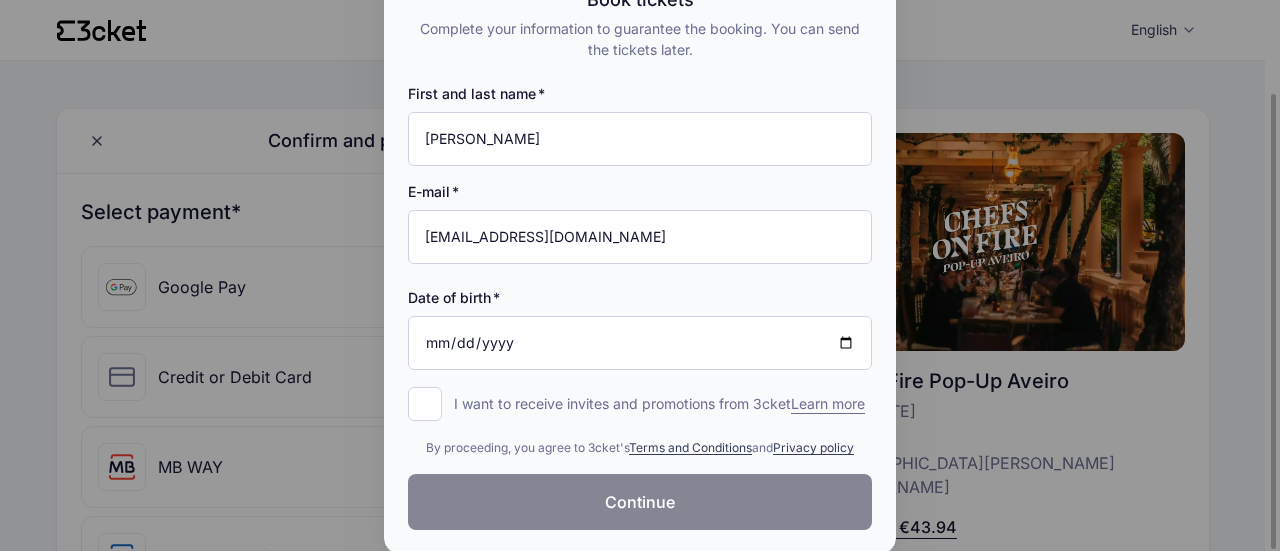 click on "Continue" 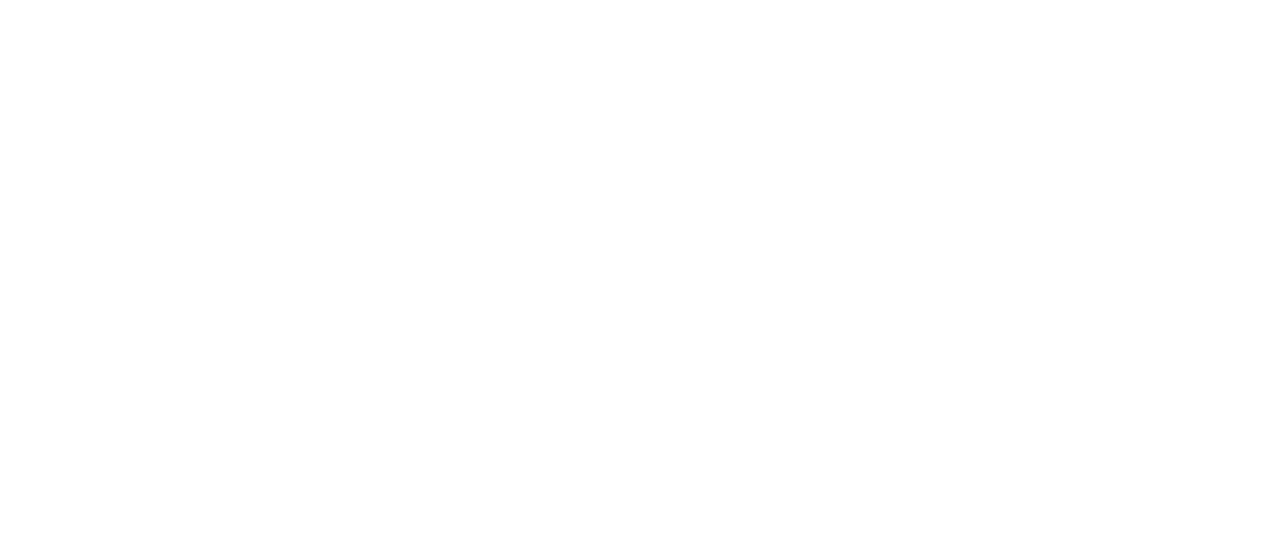 scroll, scrollTop: 0, scrollLeft: 0, axis: both 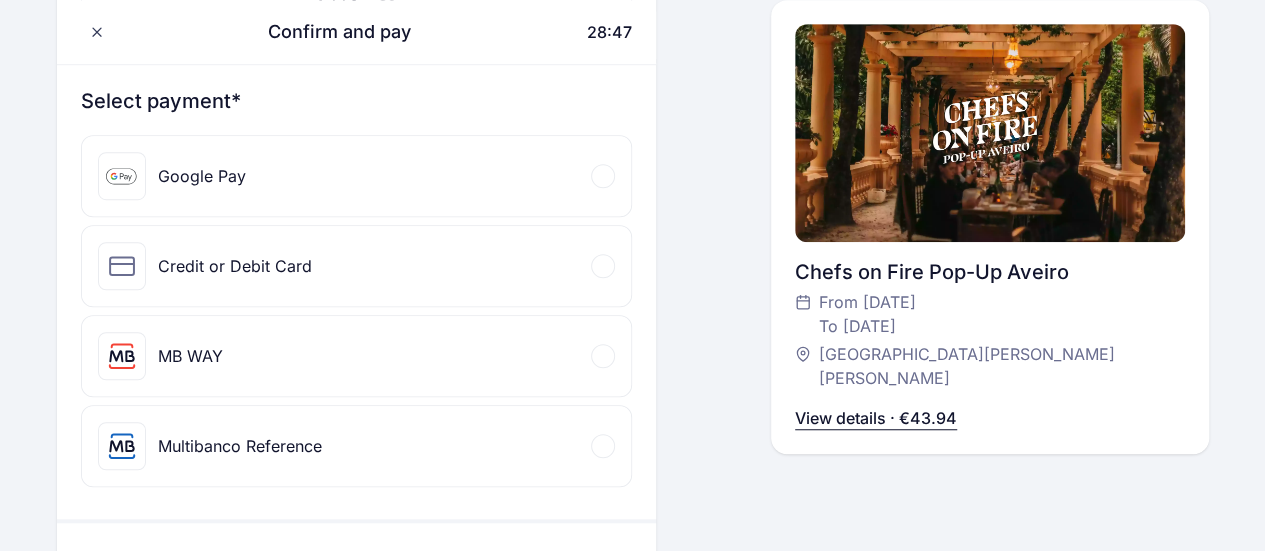 click on "Credit or Debit Card" at bounding box center (356, 266) 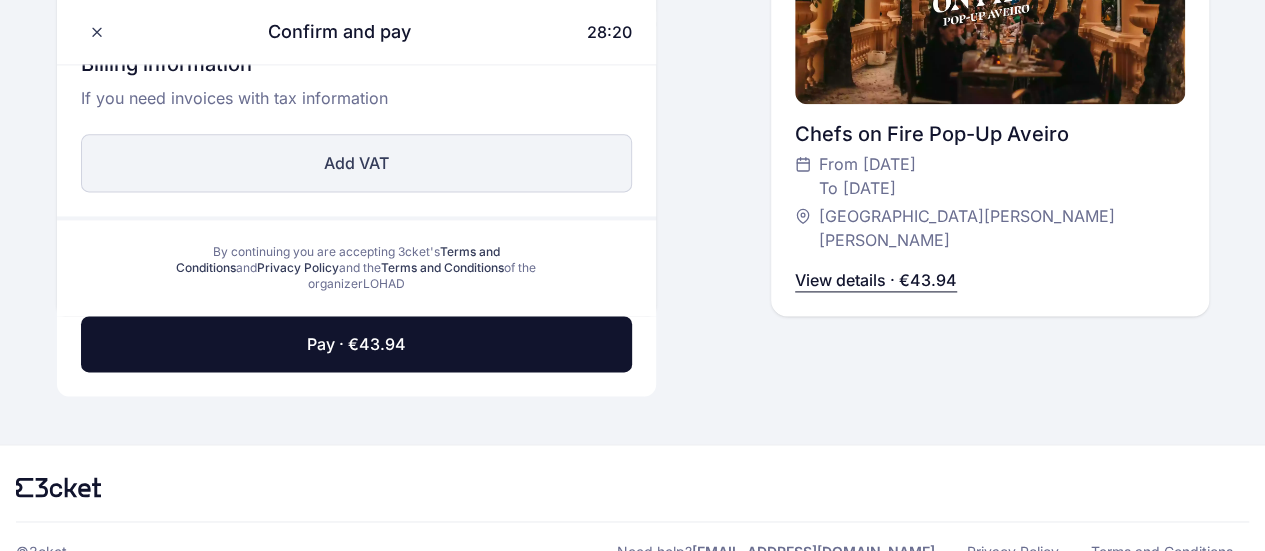 scroll, scrollTop: 1244, scrollLeft: 0, axis: vertical 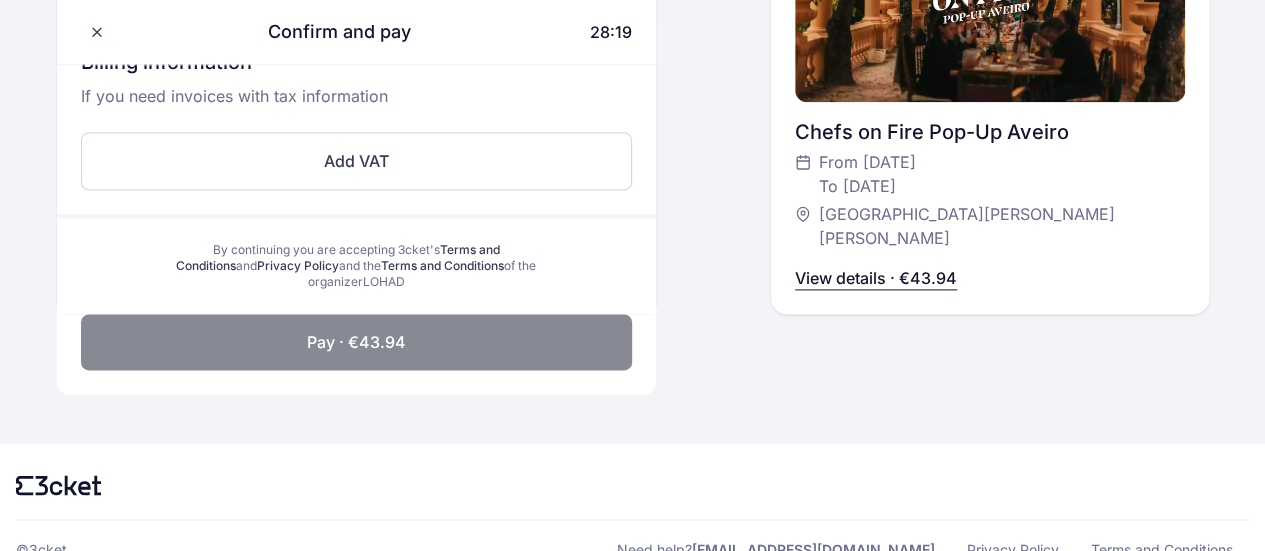 click on "Pay · €43.94" 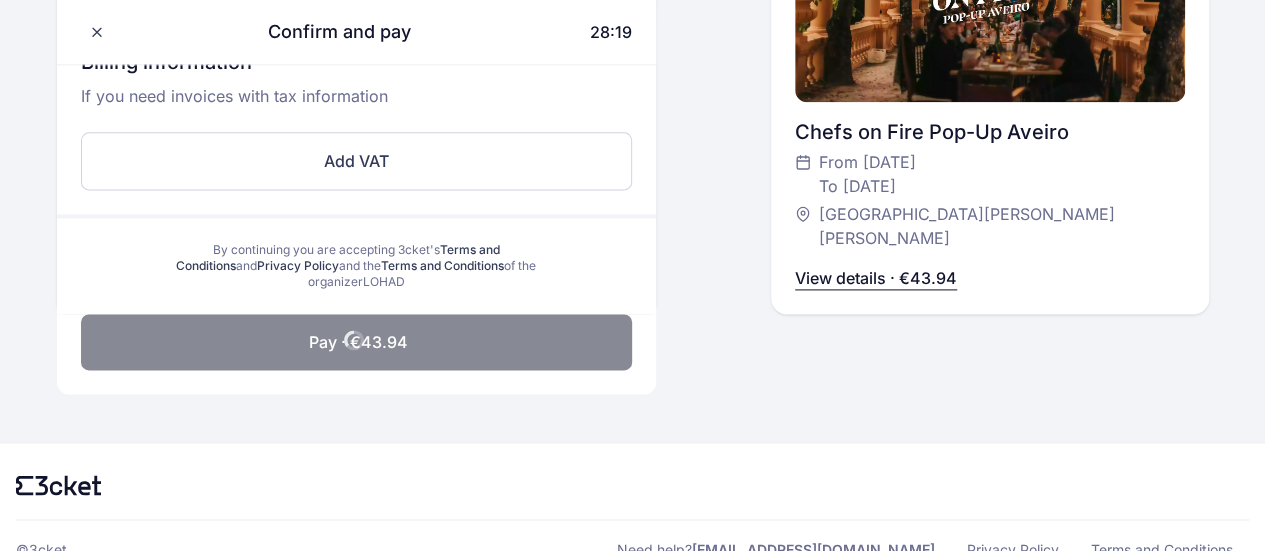 scroll, scrollTop: 950, scrollLeft: 0, axis: vertical 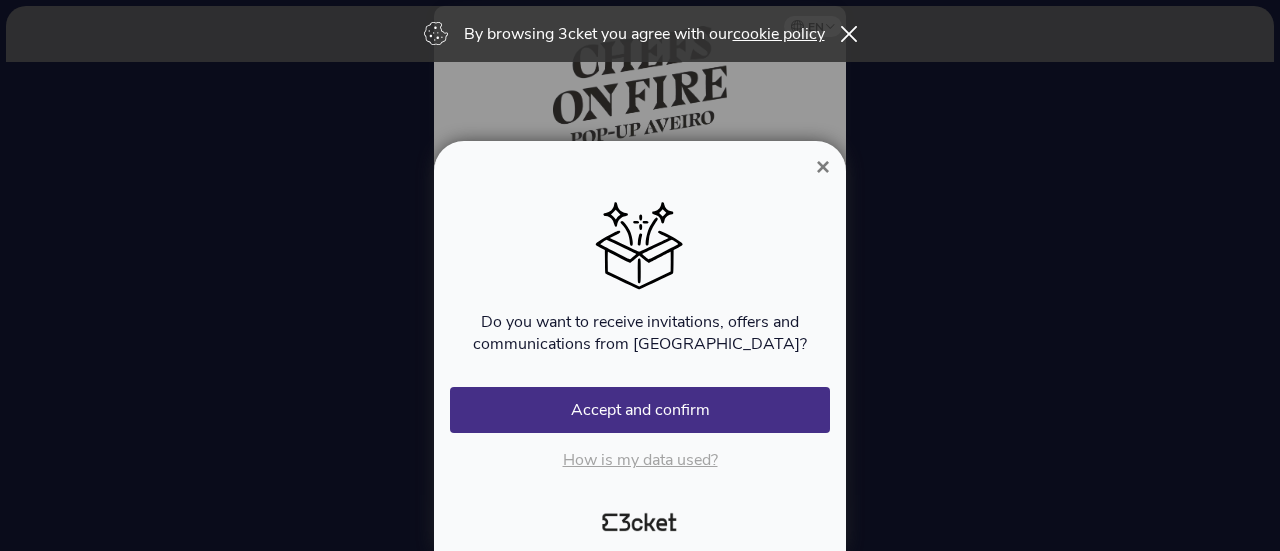 click on "×" at bounding box center [823, 167] 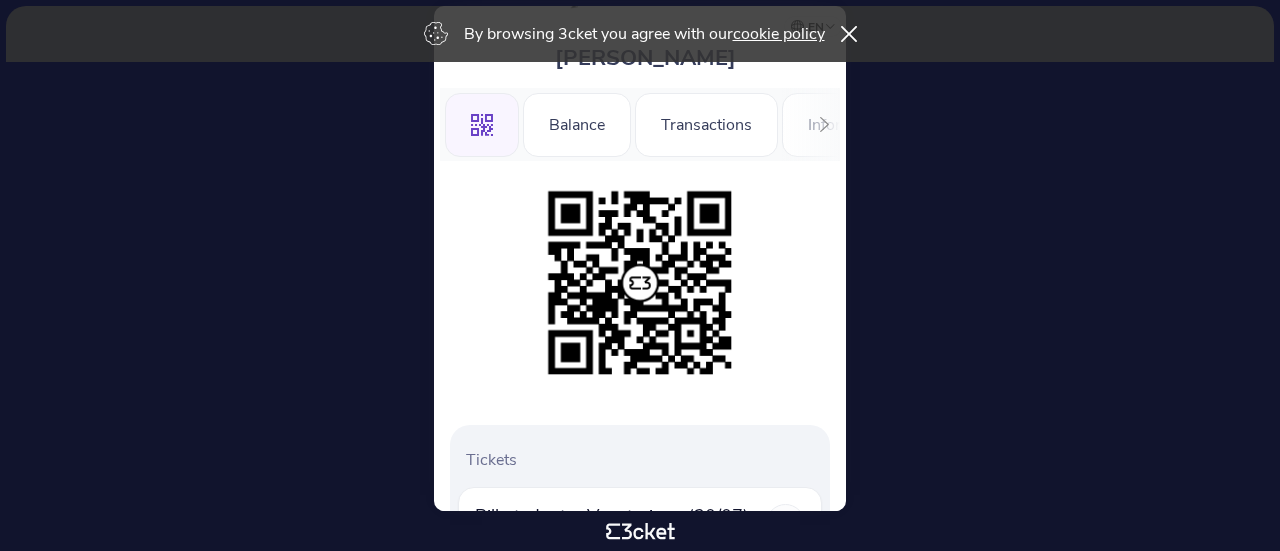 scroll, scrollTop: 130, scrollLeft: 0, axis: vertical 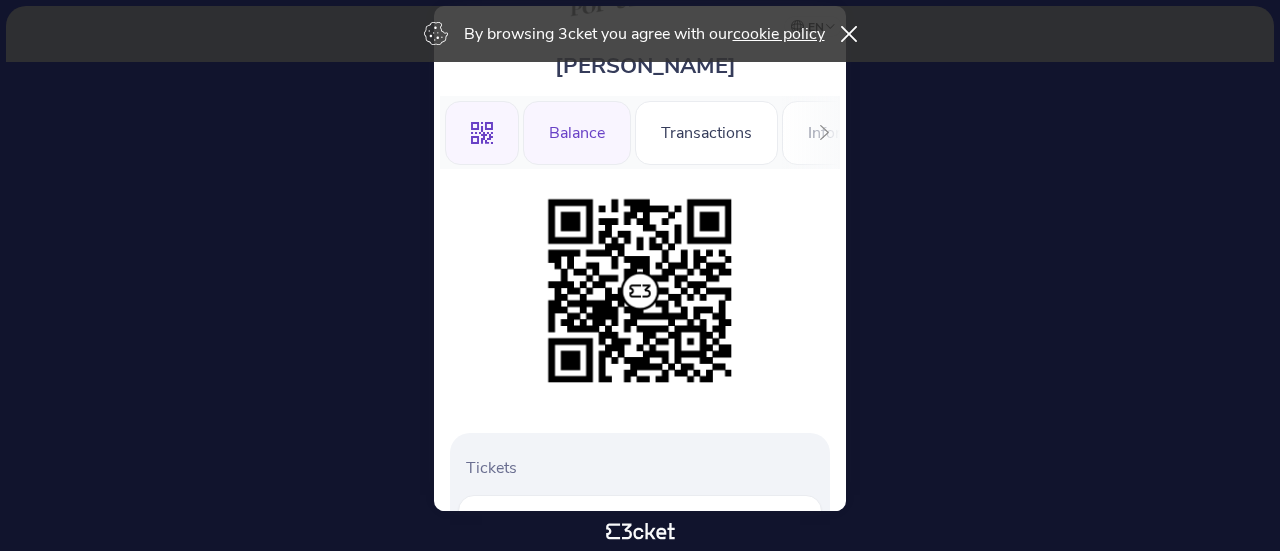 click on "Balance" at bounding box center [577, 133] 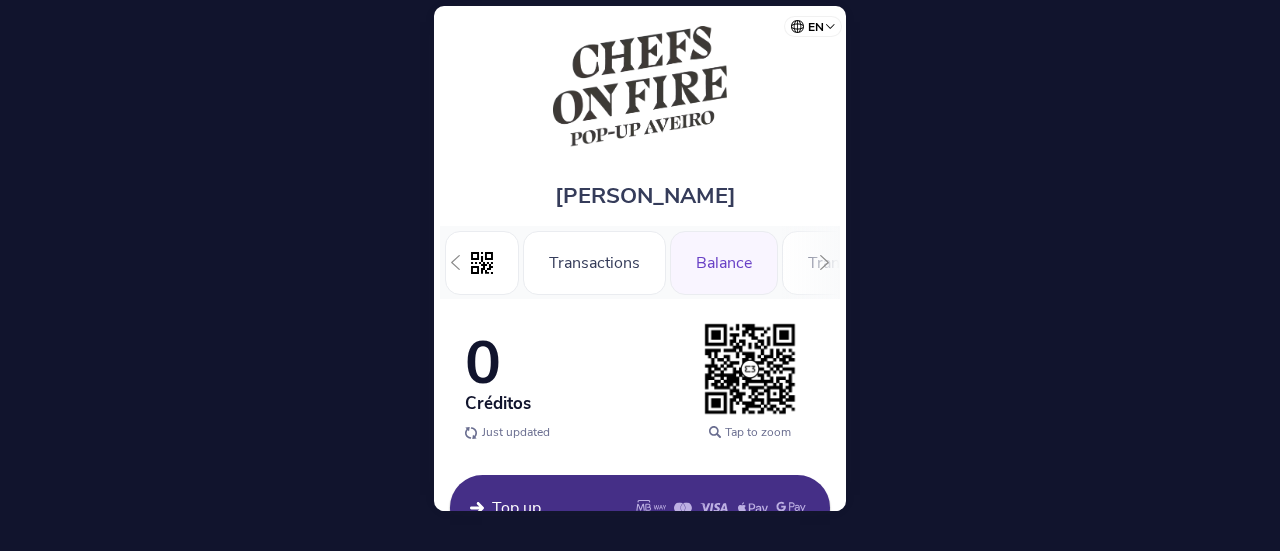 scroll, scrollTop: 0, scrollLeft: 0, axis: both 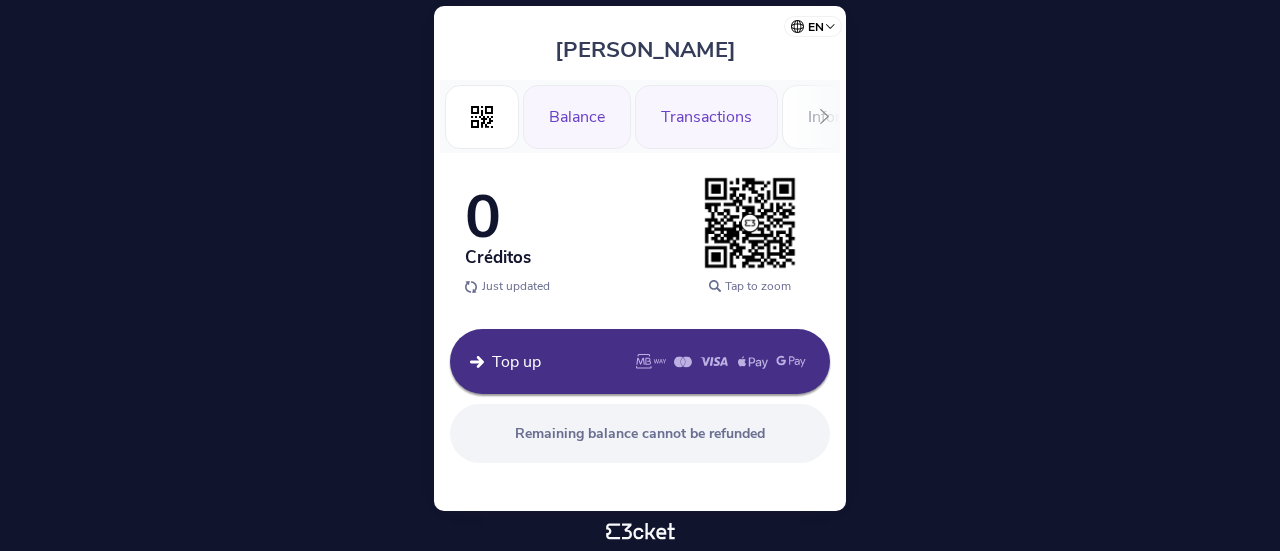 click on "Transactions" at bounding box center (706, 117) 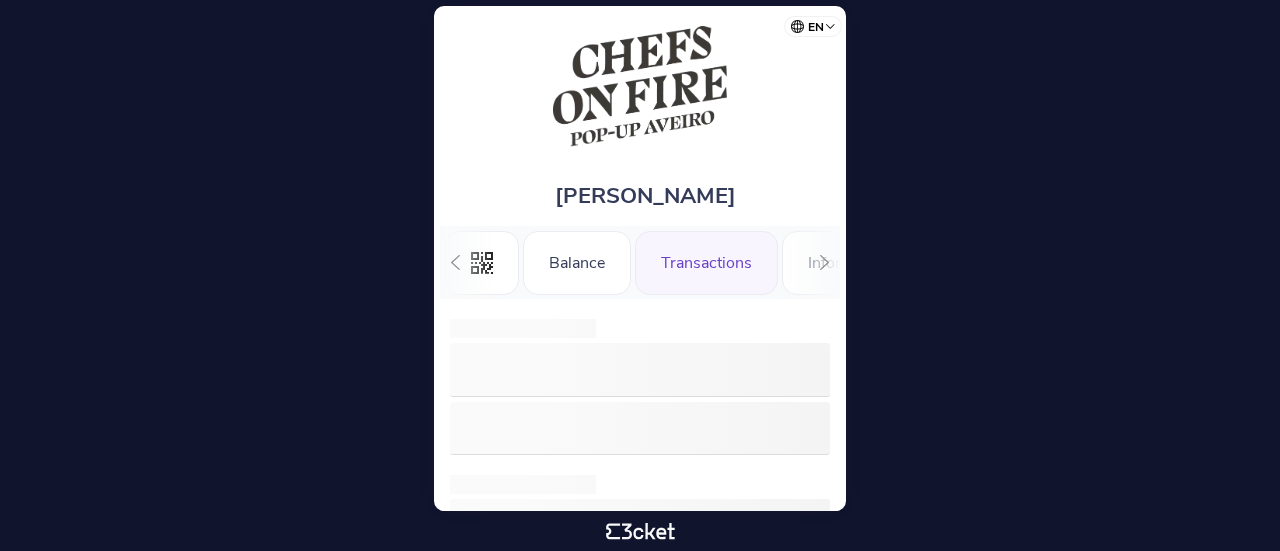 scroll, scrollTop: 0, scrollLeft: 0, axis: both 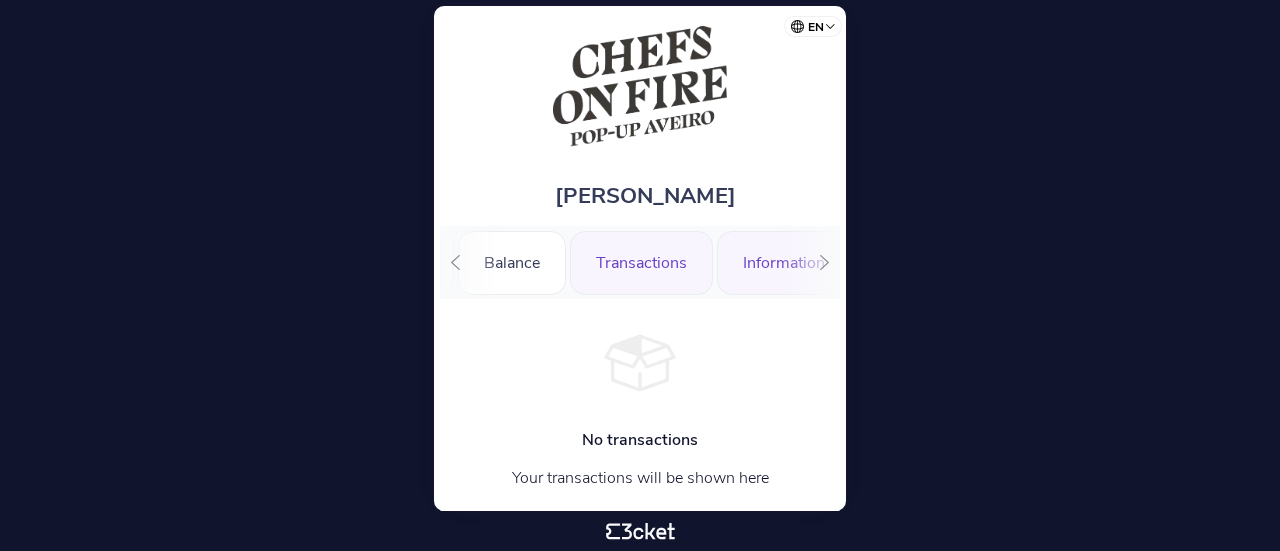 click on "Information" at bounding box center [784, 263] 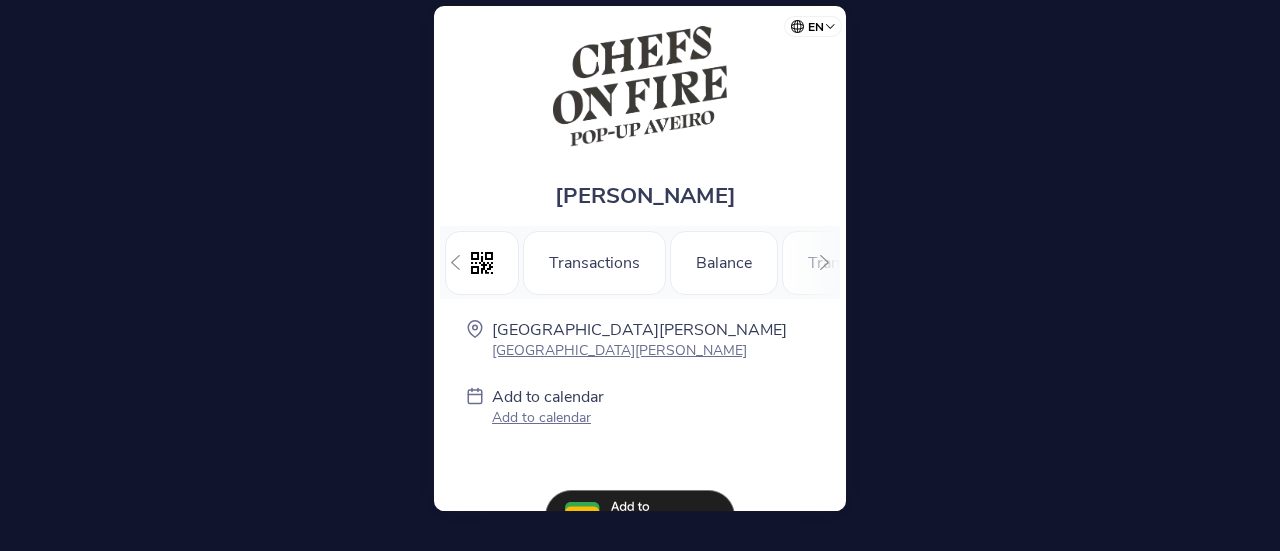 scroll, scrollTop: 0, scrollLeft: 0, axis: both 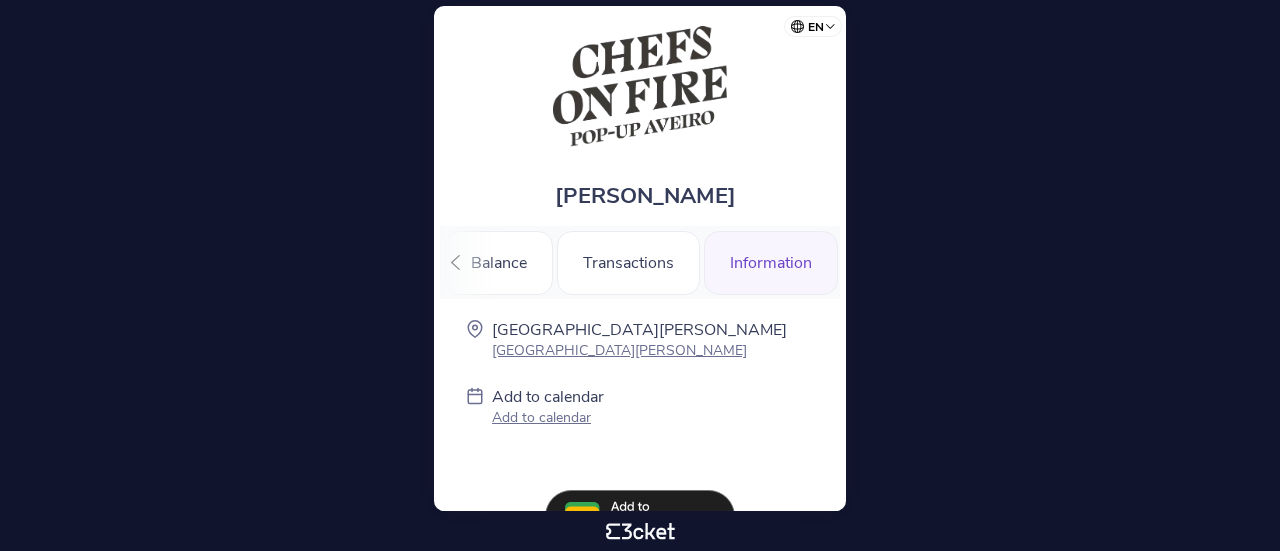 click on "[GEOGRAPHIC_DATA][PERSON_NAME]" at bounding box center [639, 350] 